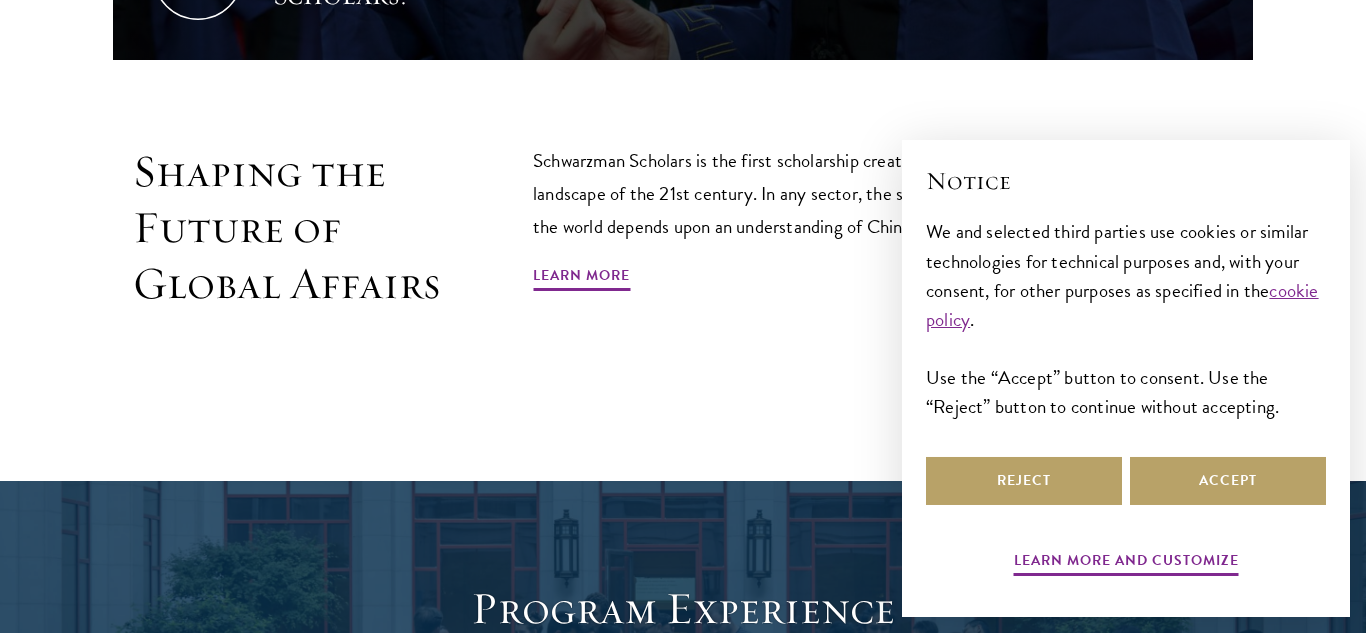 scroll, scrollTop: 0, scrollLeft: 0, axis: both 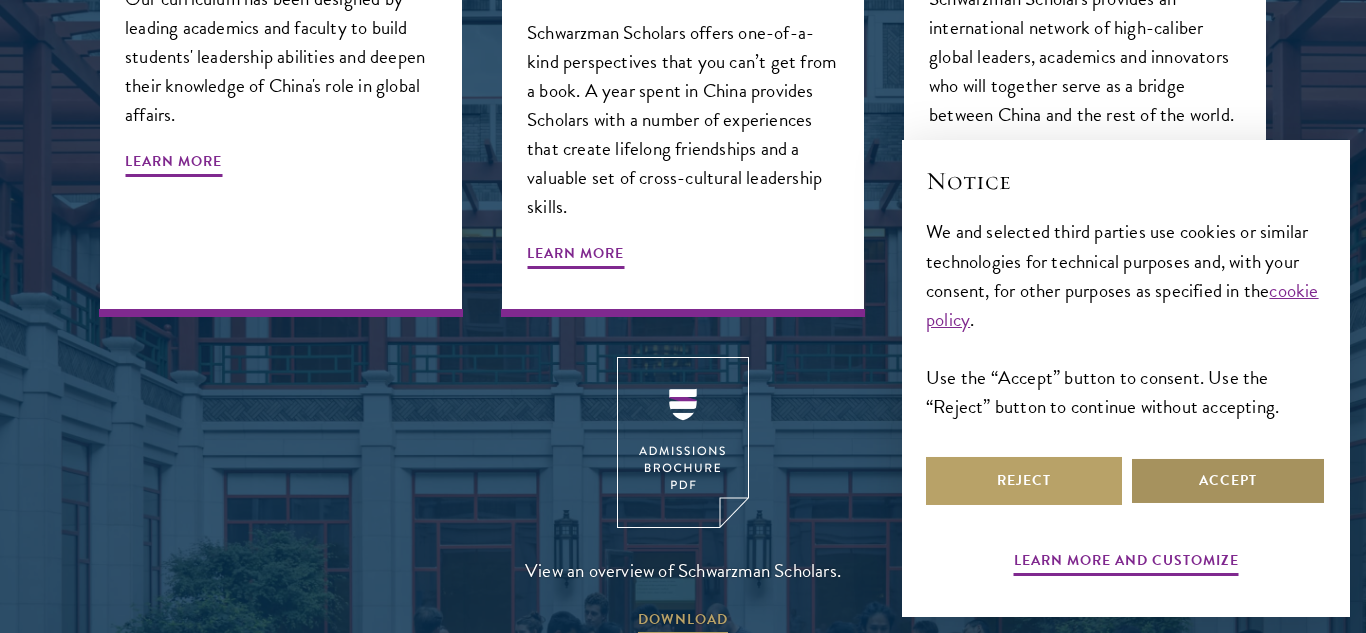 click on "Accept" at bounding box center [1228, 481] 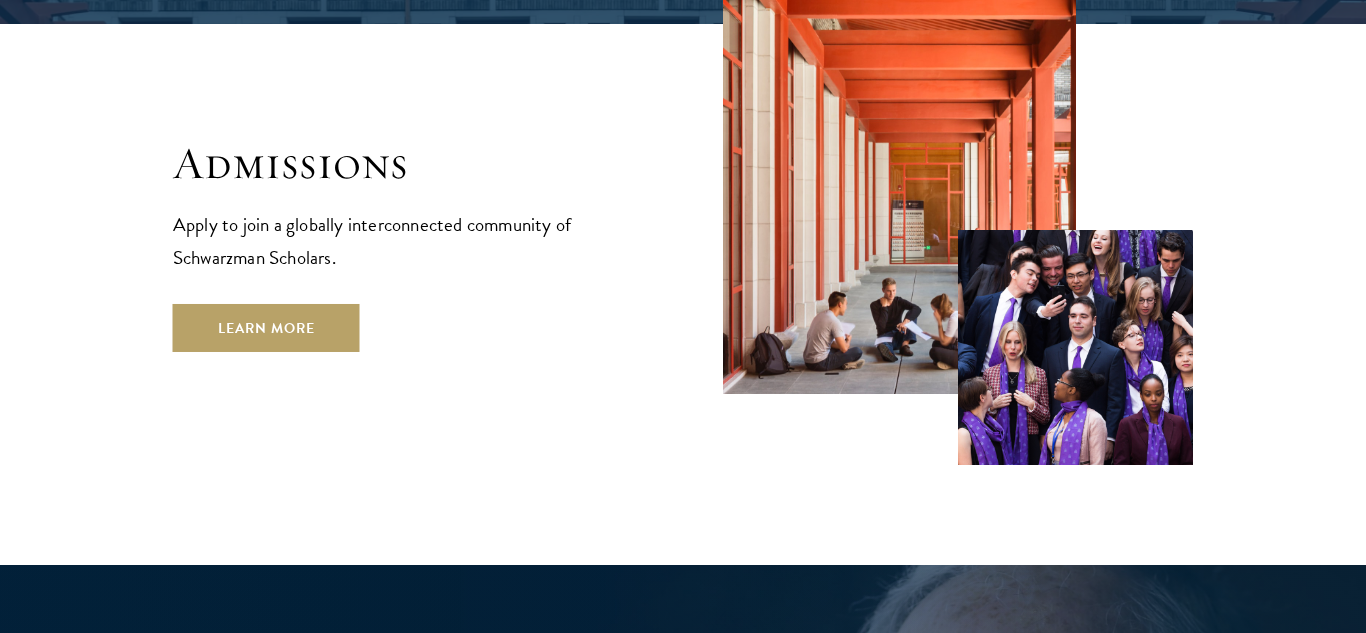 scroll, scrollTop: 3234, scrollLeft: 0, axis: vertical 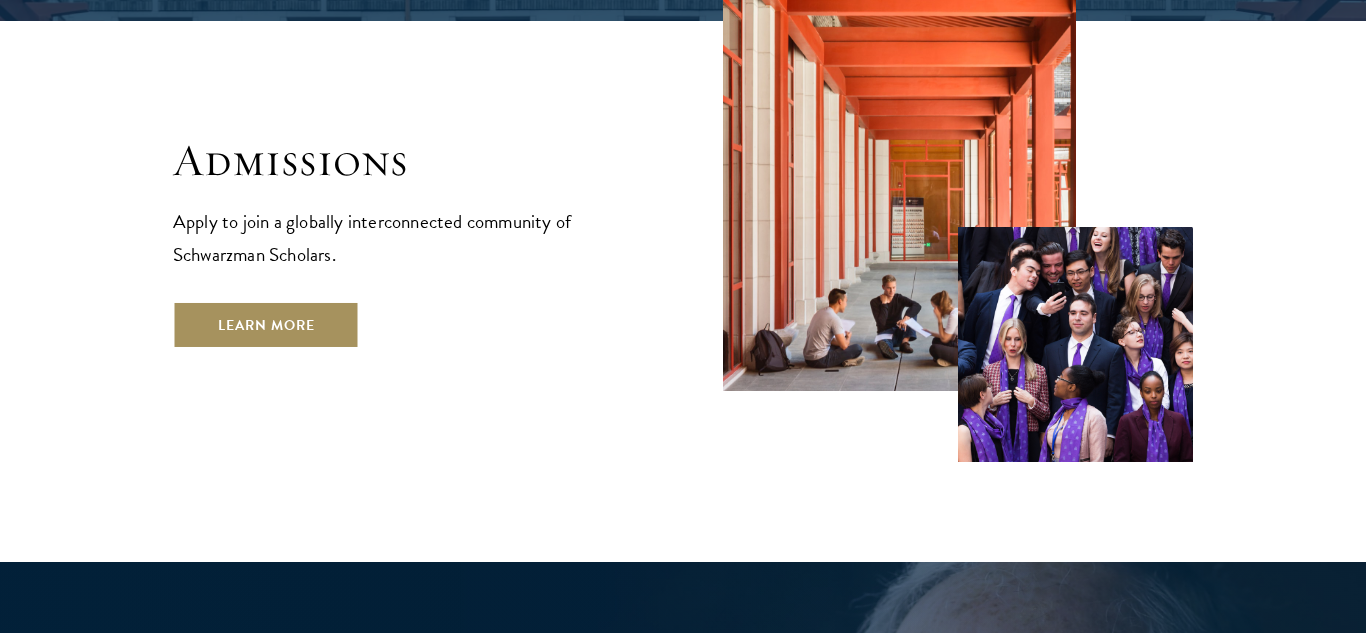 click on "Learn More" at bounding box center [266, 325] 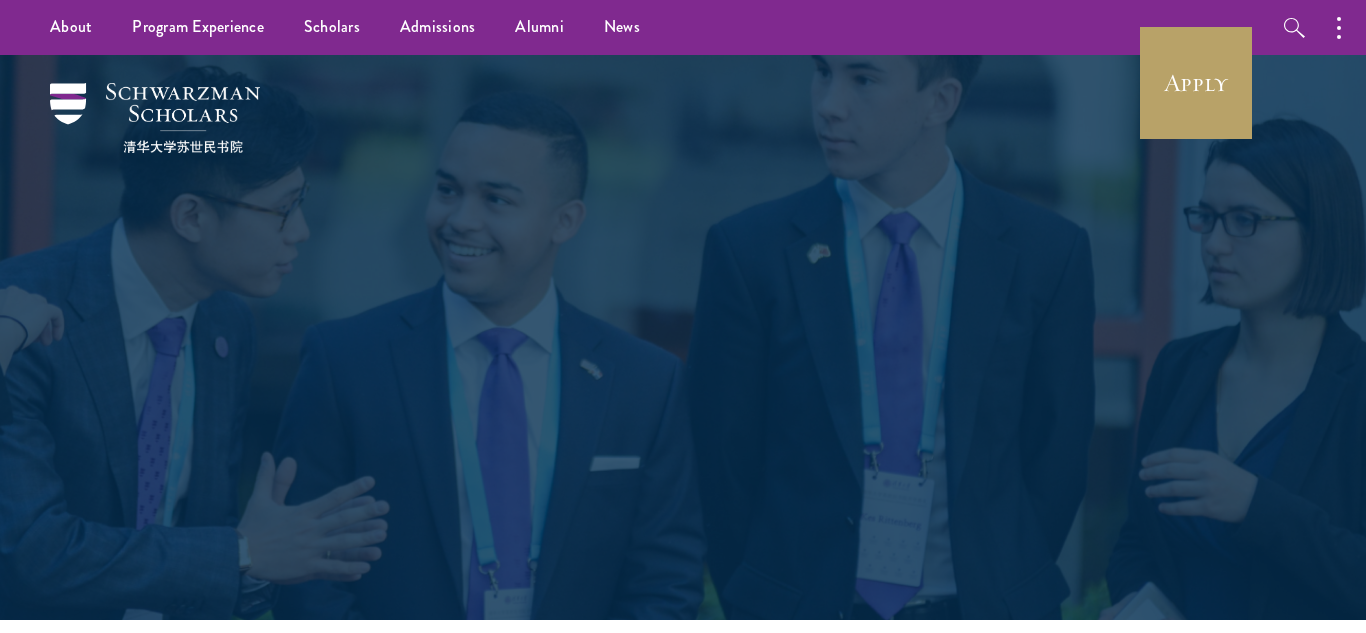 scroll, scrollTop: 0, scrollLeft: 0, axis: both 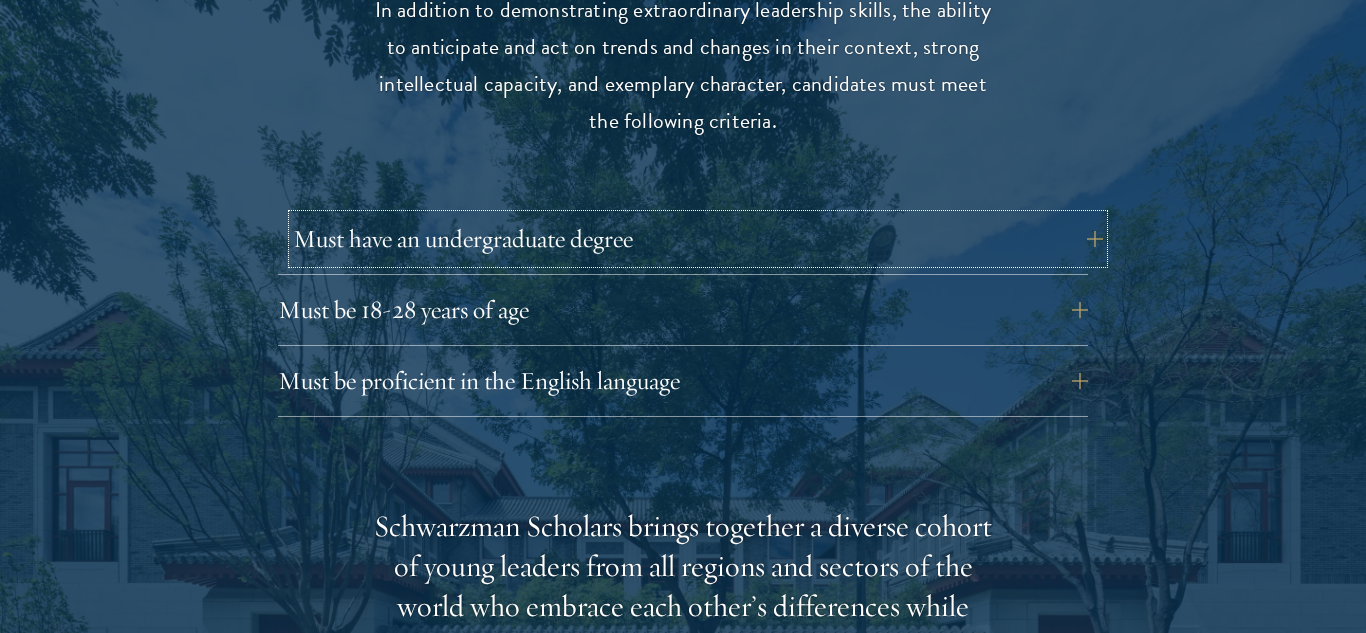 click on "Must have an undergraduate degree" at bounding box center [698, 239] 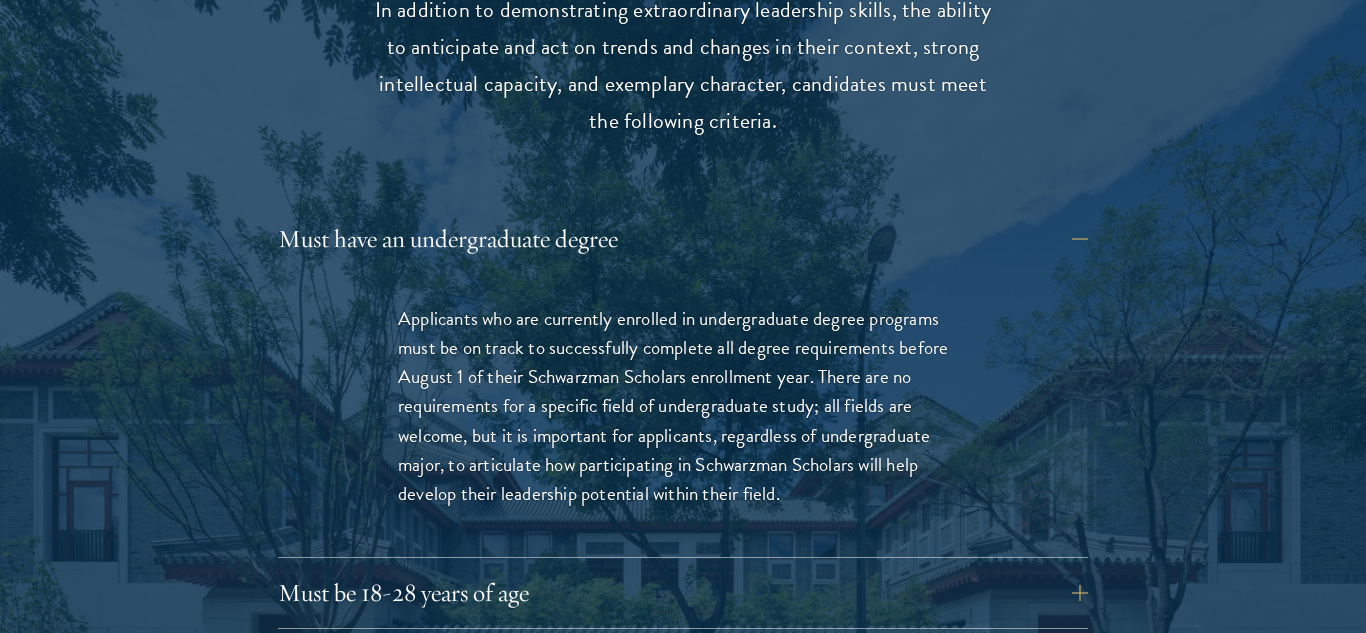 click on "Applicants who are currently enrolled in undergraduate degree programs must be on track to successfully complete all degree requirements before August 1 of their Schwarzman Scholars enrollment year. There are no requirements for a specific field of undergraduate study; all fields are welcome, but it is important for applicants, regardless of undergraduate major, to articulate how participating in Schwarzman Scholars will help develop their leadership potential within their field." at bounding box center [683, 415] 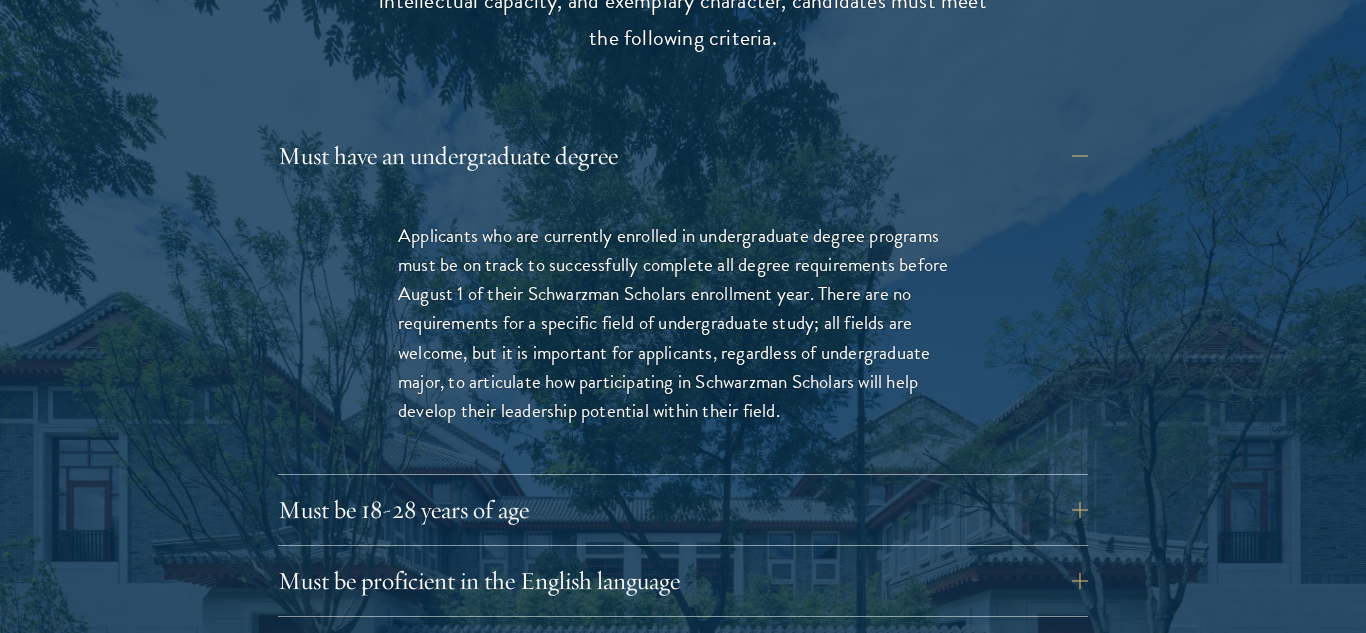 scroll, scrollTop: 2767, scrollLeft: 0, axis: vertical 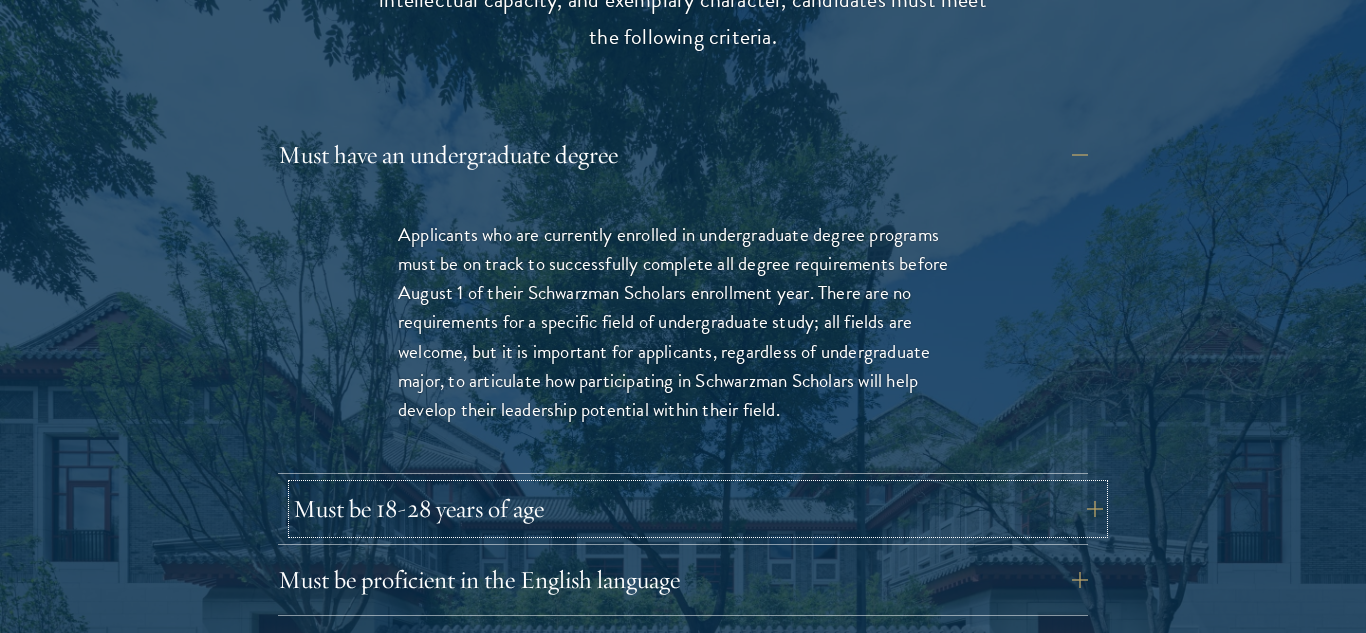 click on "Must be 18-28 years of age" at bounding box center (698, 509) 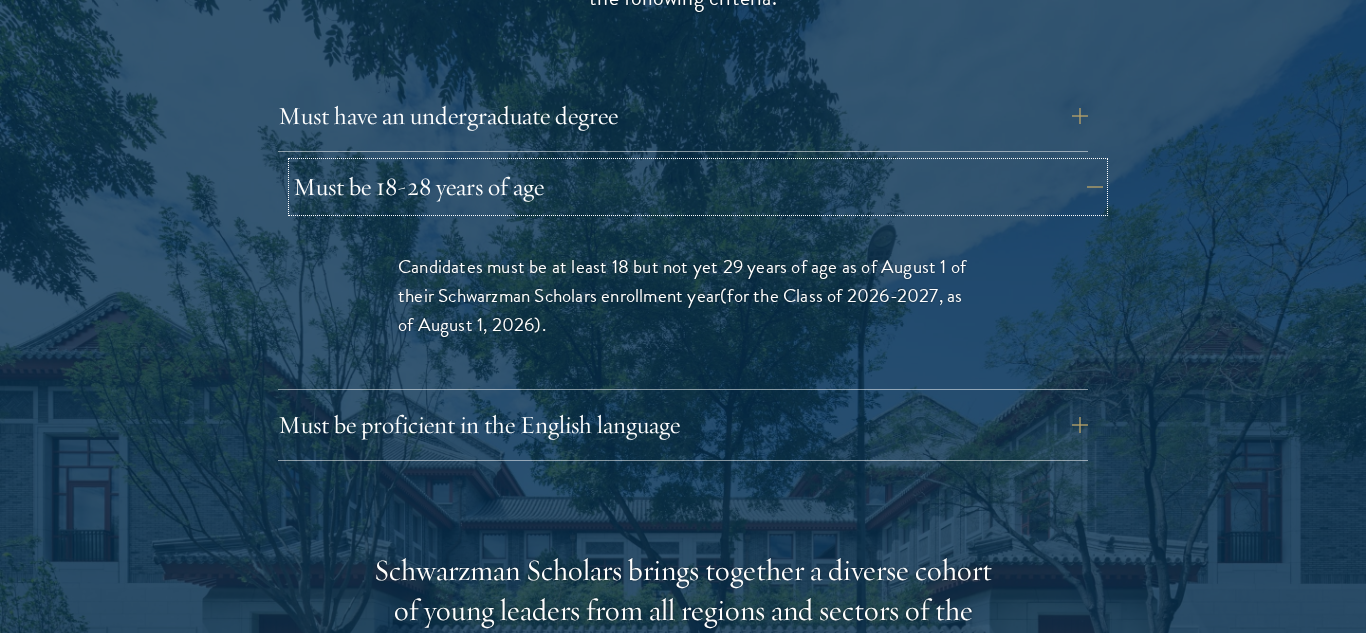 scroll, scrollTop: 2808, scrollLeft: 0, axis: vertical 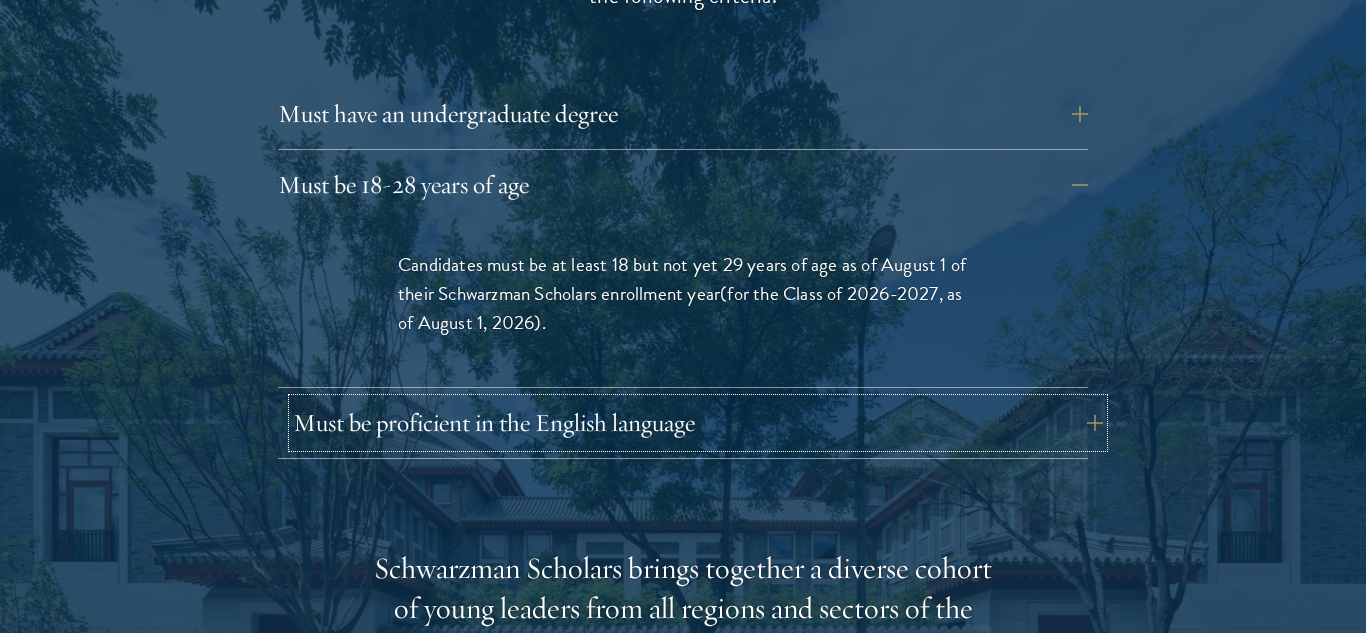 click on "Must be proficient in the English language" at bounding box center (698, 423) 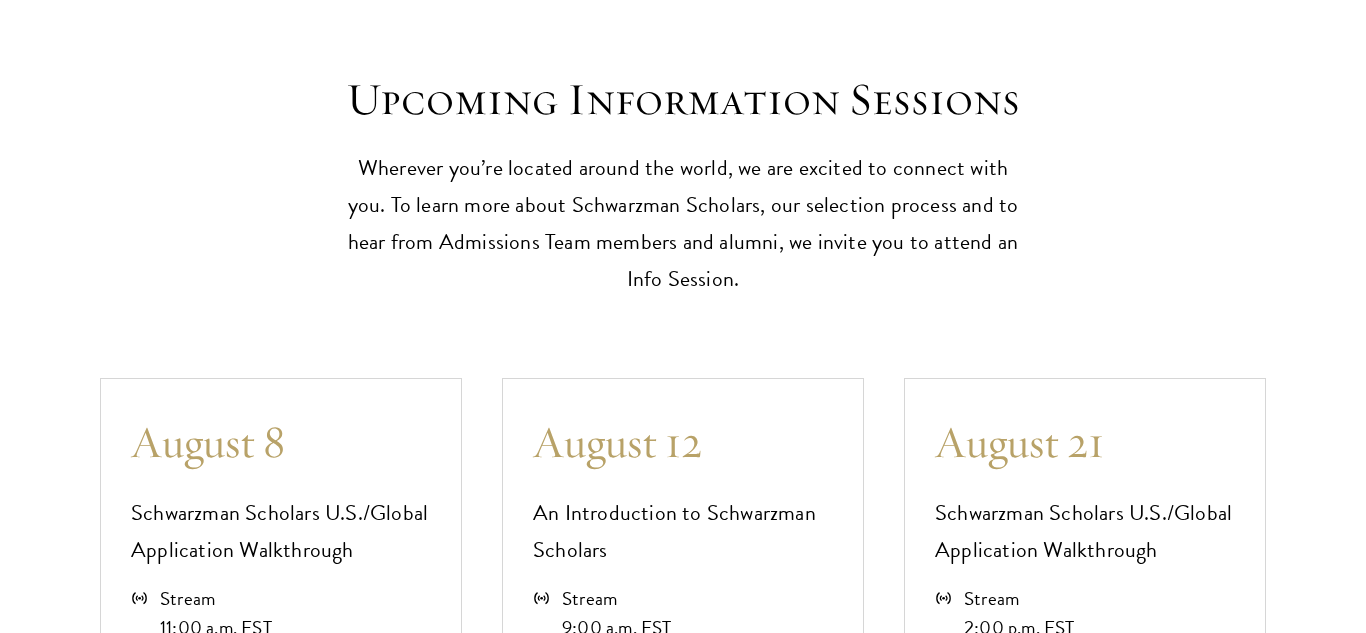 scroll, scrollTop: 5700, scrollLeft: 0, axis: vertical 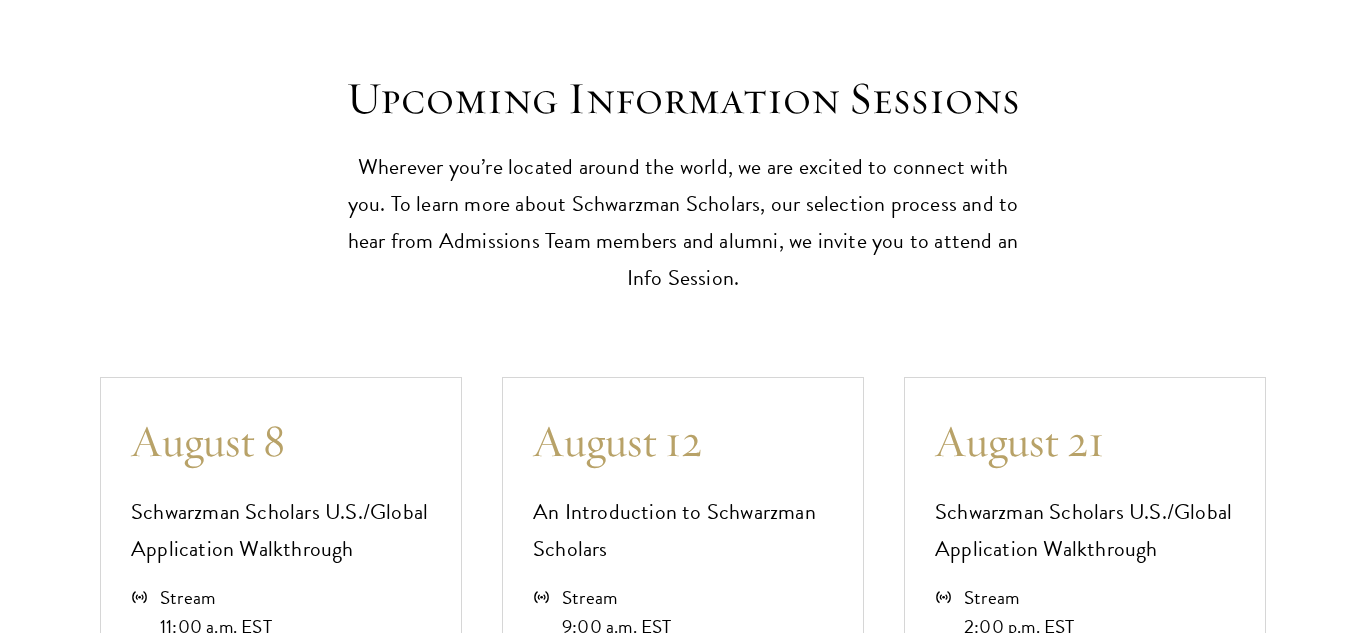 type 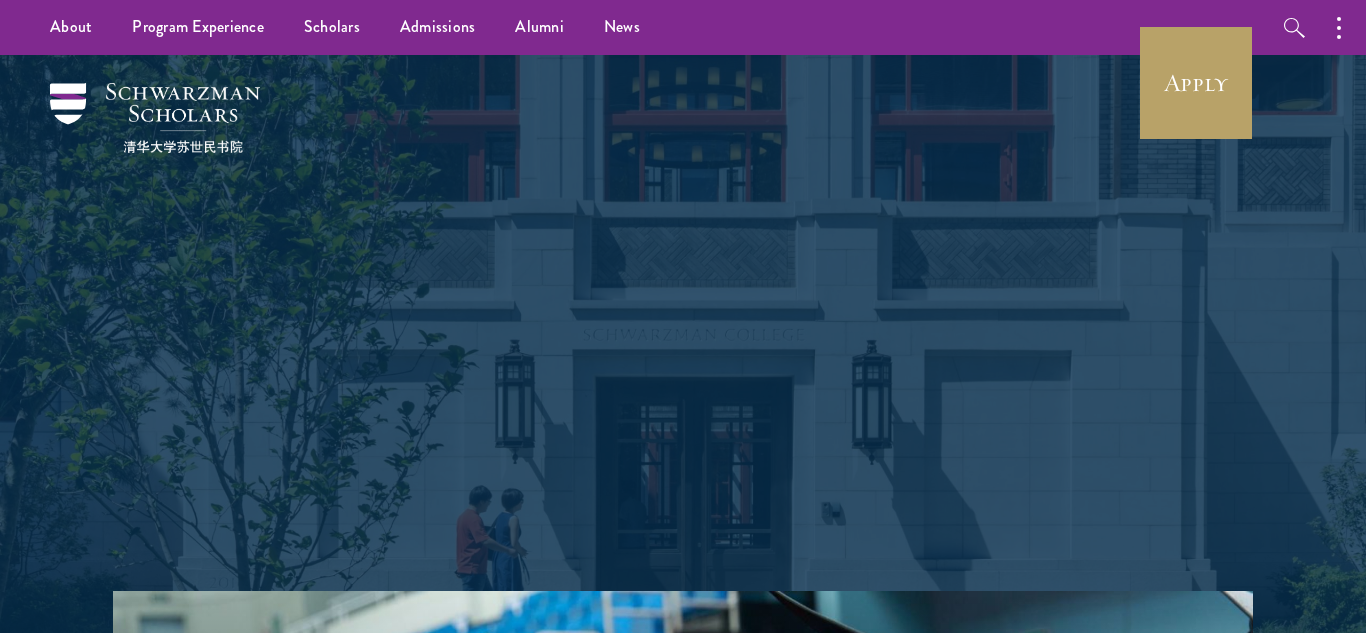 scroll, scrollTop: 0, scrollLeft: 0, axis: both 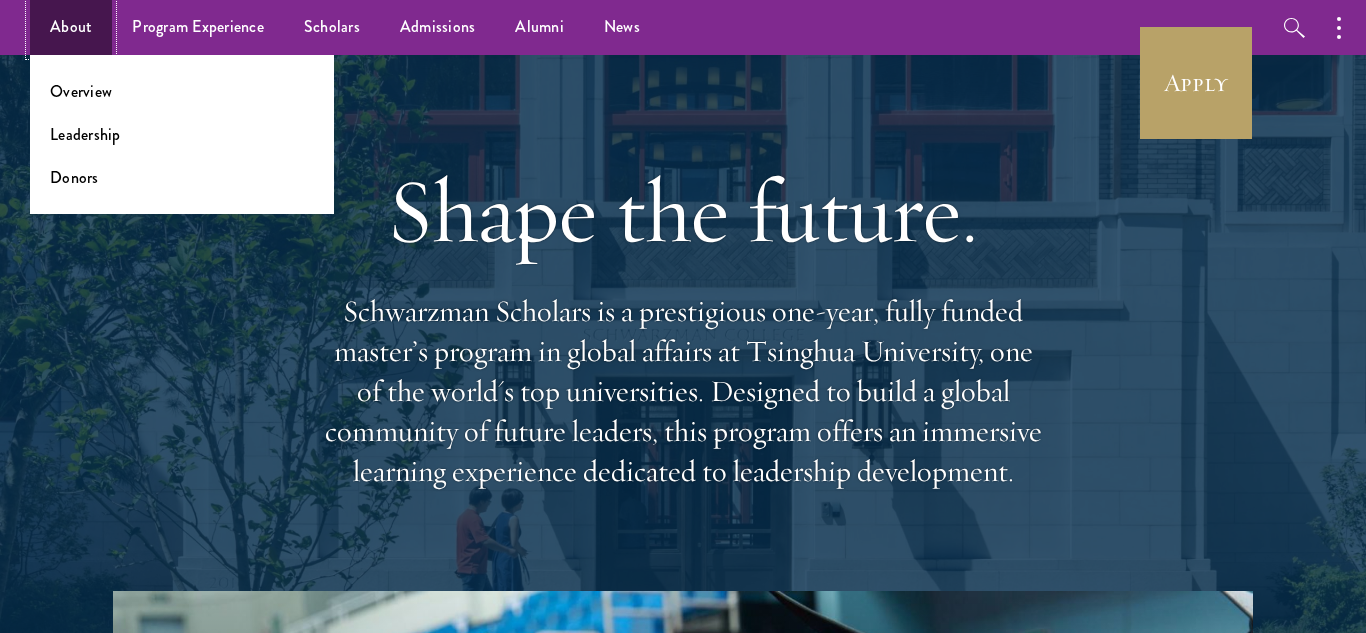 click on "About" at bounding box center (71, 27) 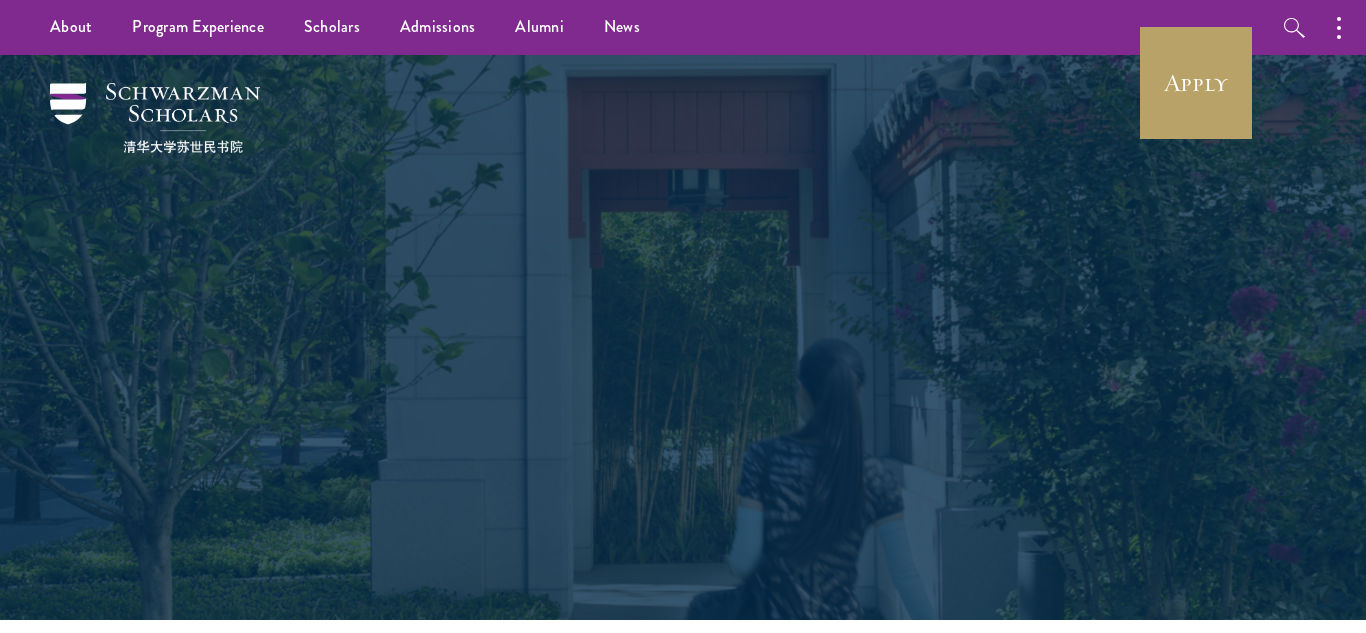 scroll, scrollTop: 0, scrollLeft: 0, axis: both 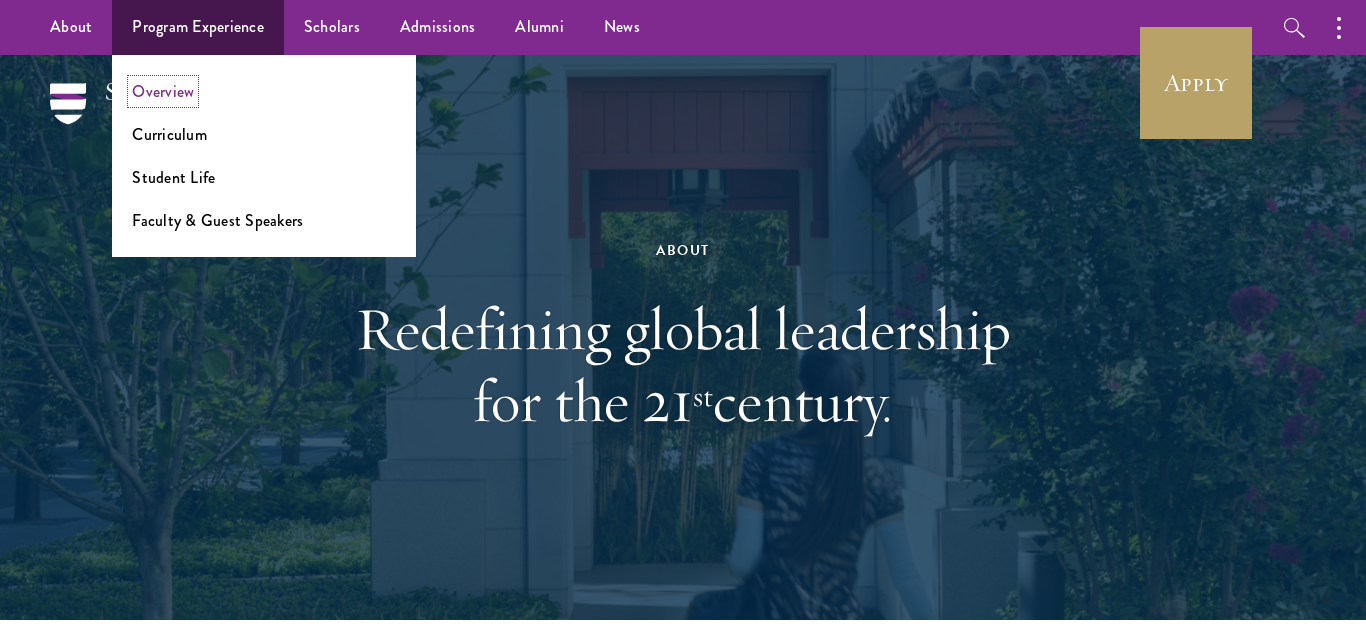 click on "Overview" at bounding box center [163, 91] 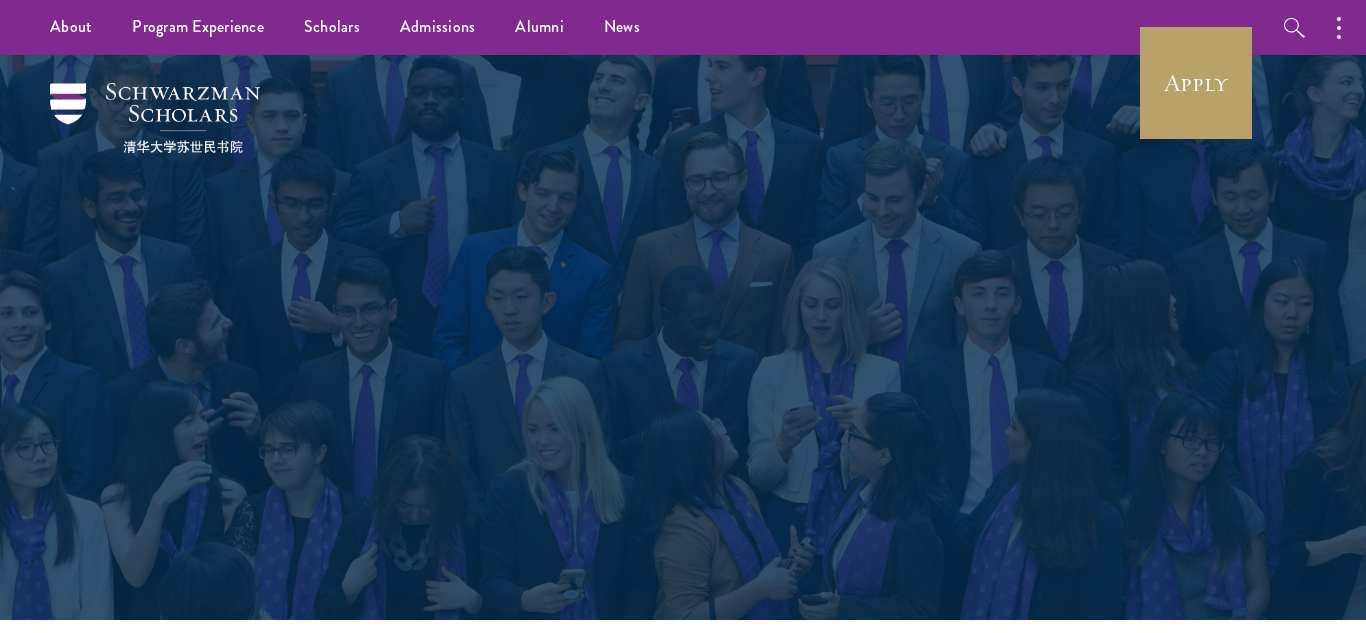 scroll, scrollTop: 0, scrollLeft: 0, axis: both 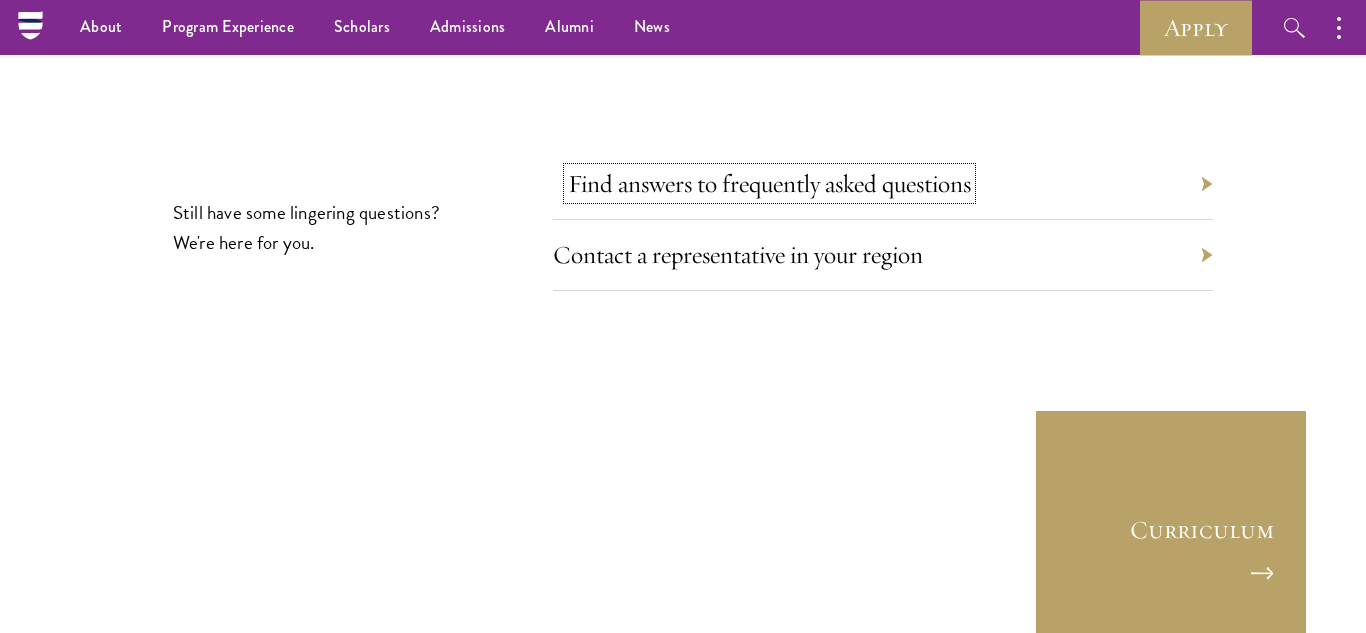 click on "Find answers to frequently asked questions" at bounding box center [769, 183] 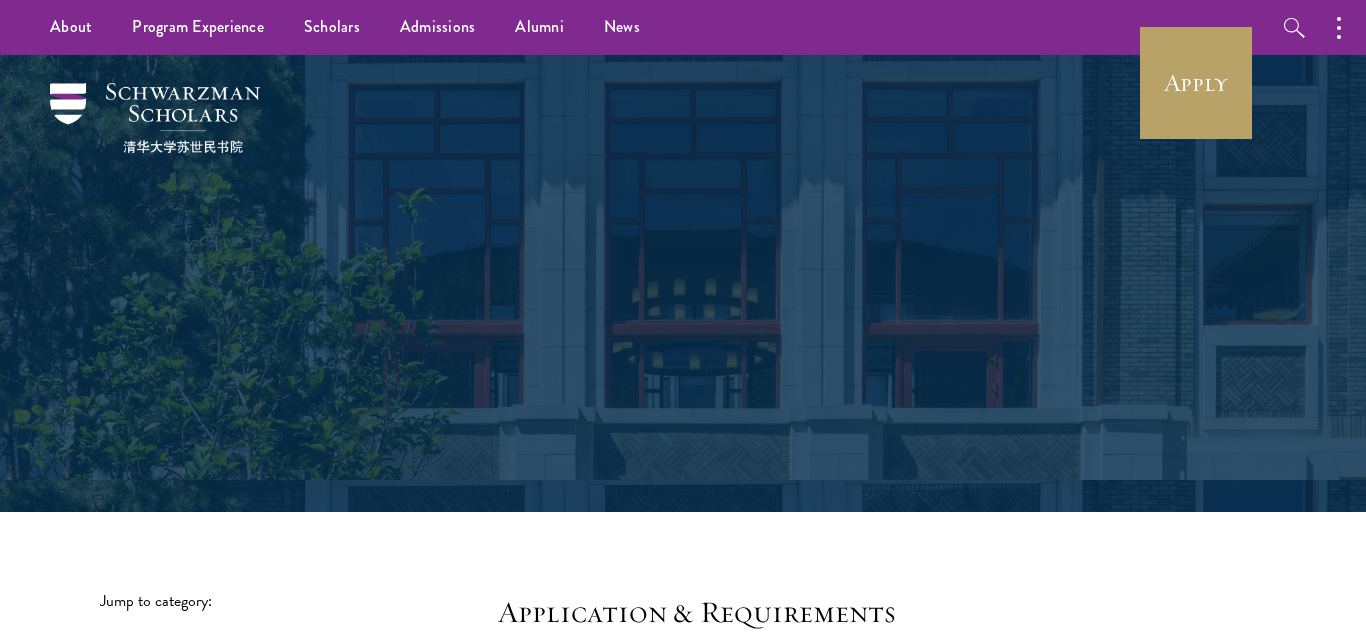scroll, scrollTop: 0, scrollLeft: 0, axis: both 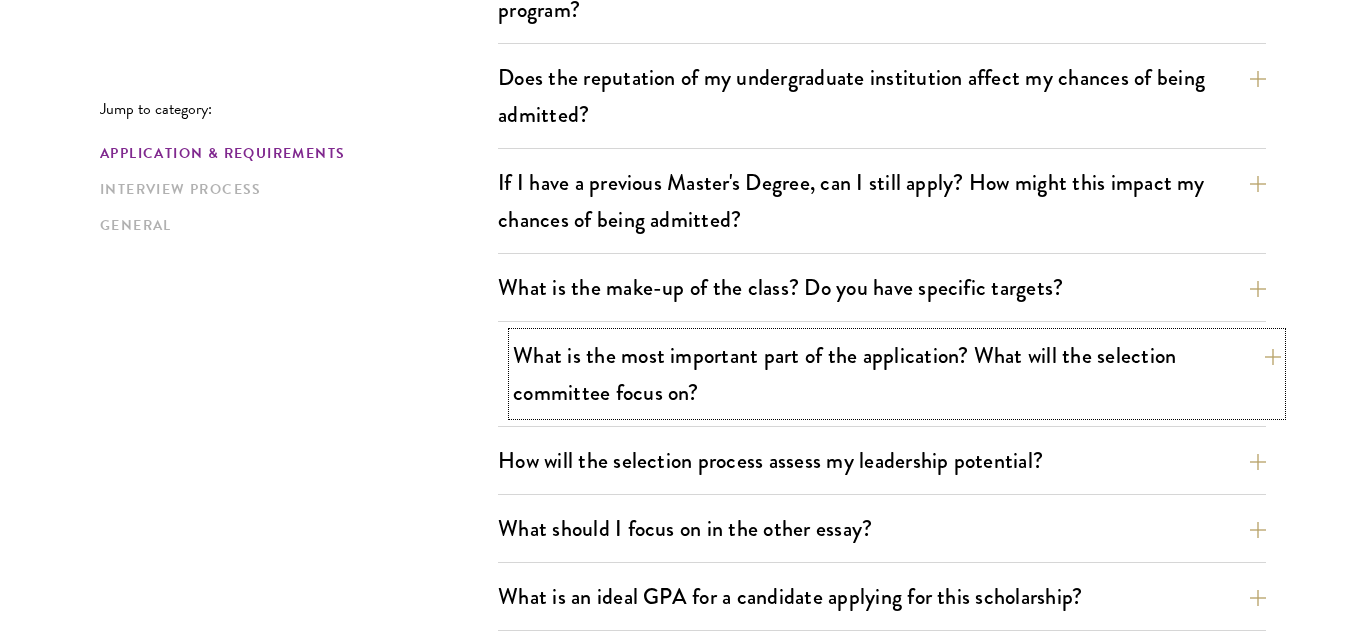 click on "What is the most important part of the application? What will the selection committee focus on?" at bounding box center (897, 374) 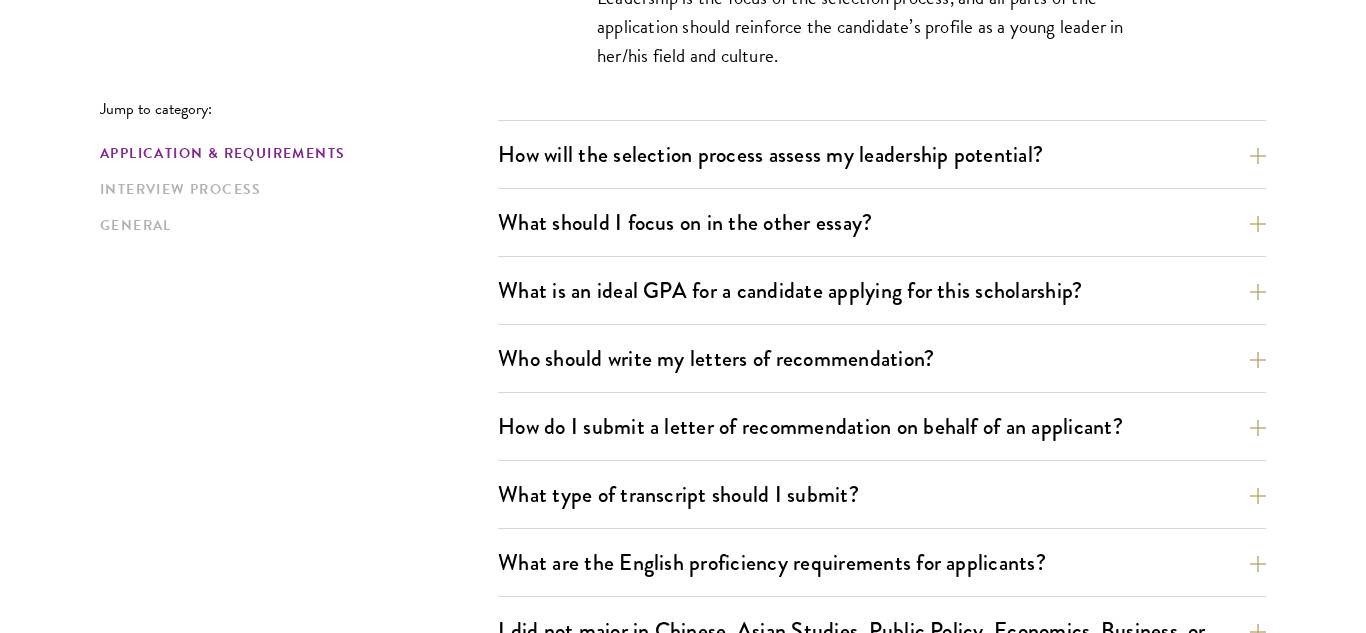 scroll, scrollTop: 1452, scrollLeft: 0, axis: vertical 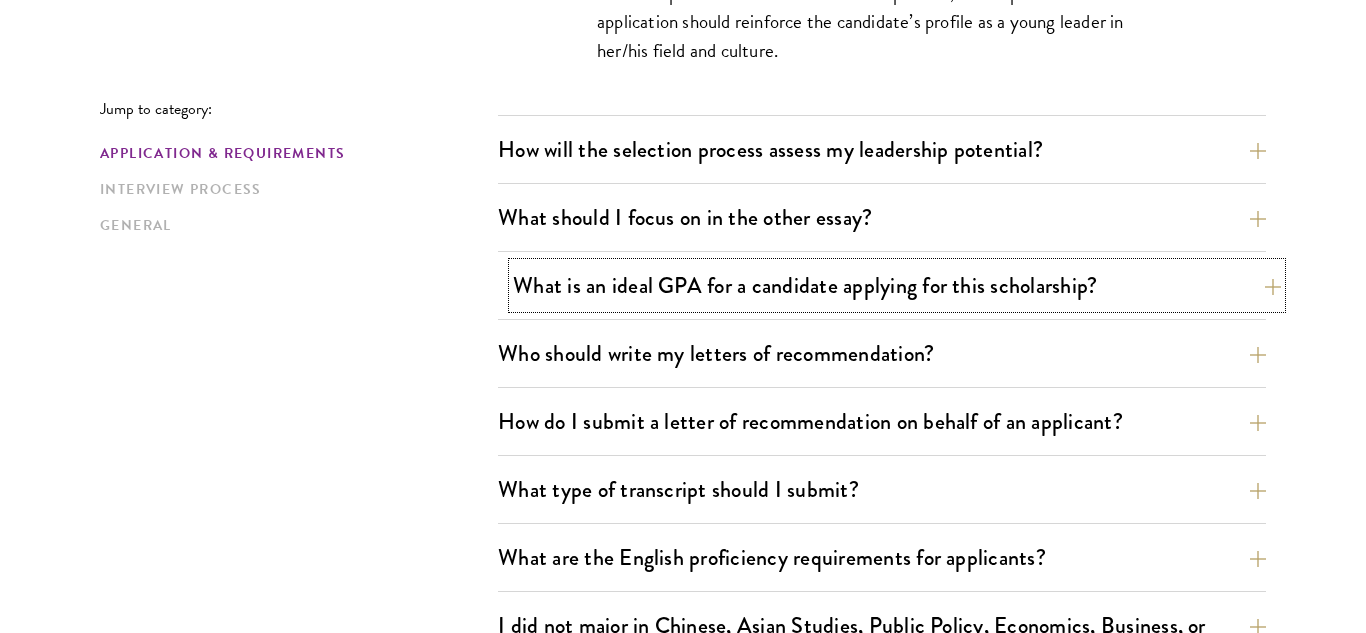click on "What is an ideal GPA for a candidate applying for this scholarship?" at bounding box center [897, 285] 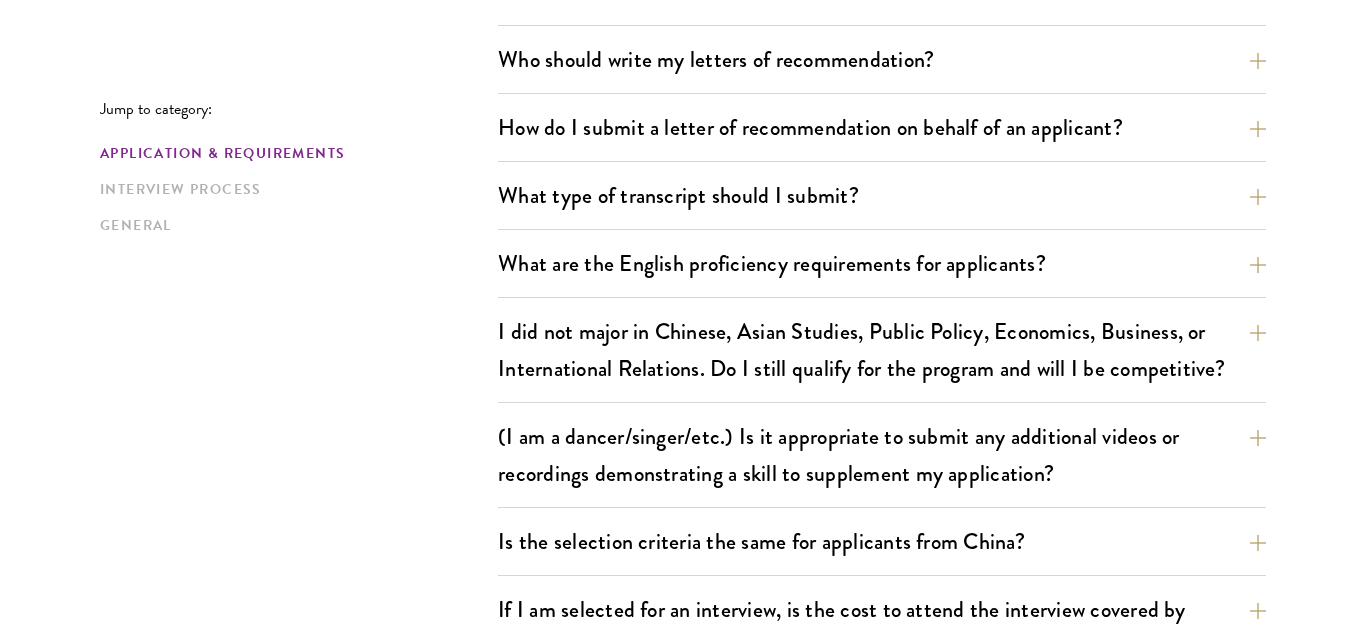 scroll, scrollTop: 1810, scrollLeft: 0, axis: vertical 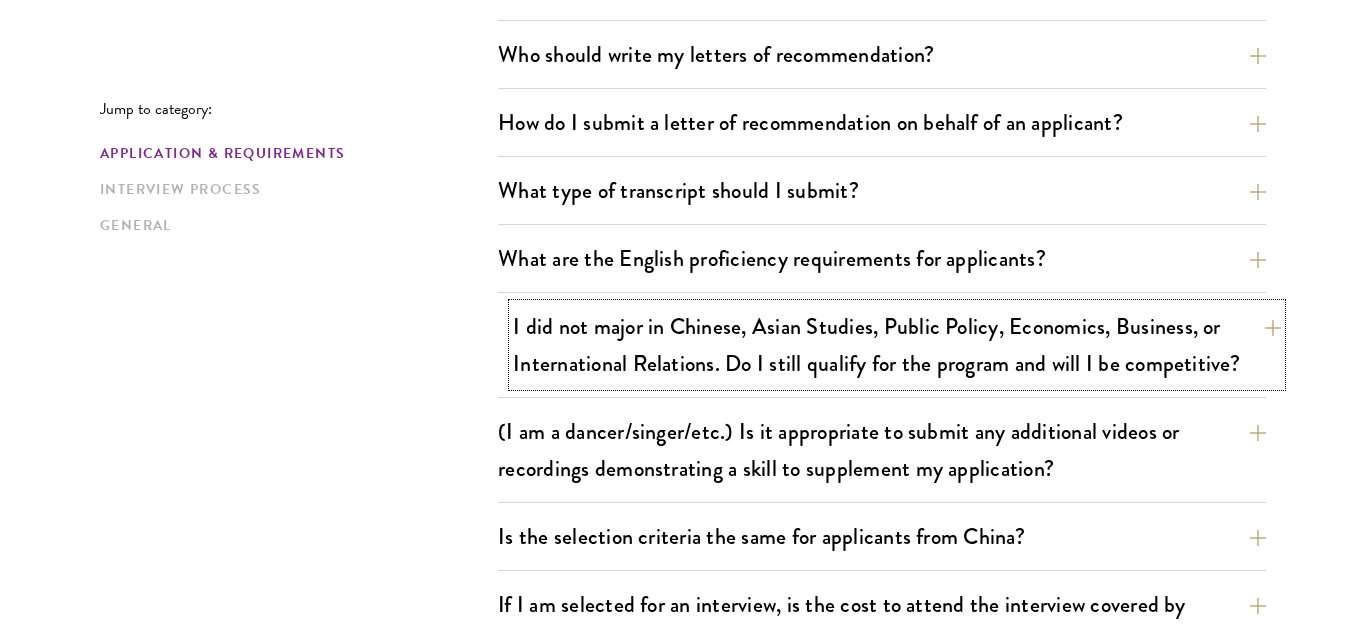 click on "I did not major in Chinese, Asian Studies, Public Policy, Economics, Business, or International Relations. Do I still qualify for the program and will I be competitive?" at bounding box center [897, 345] 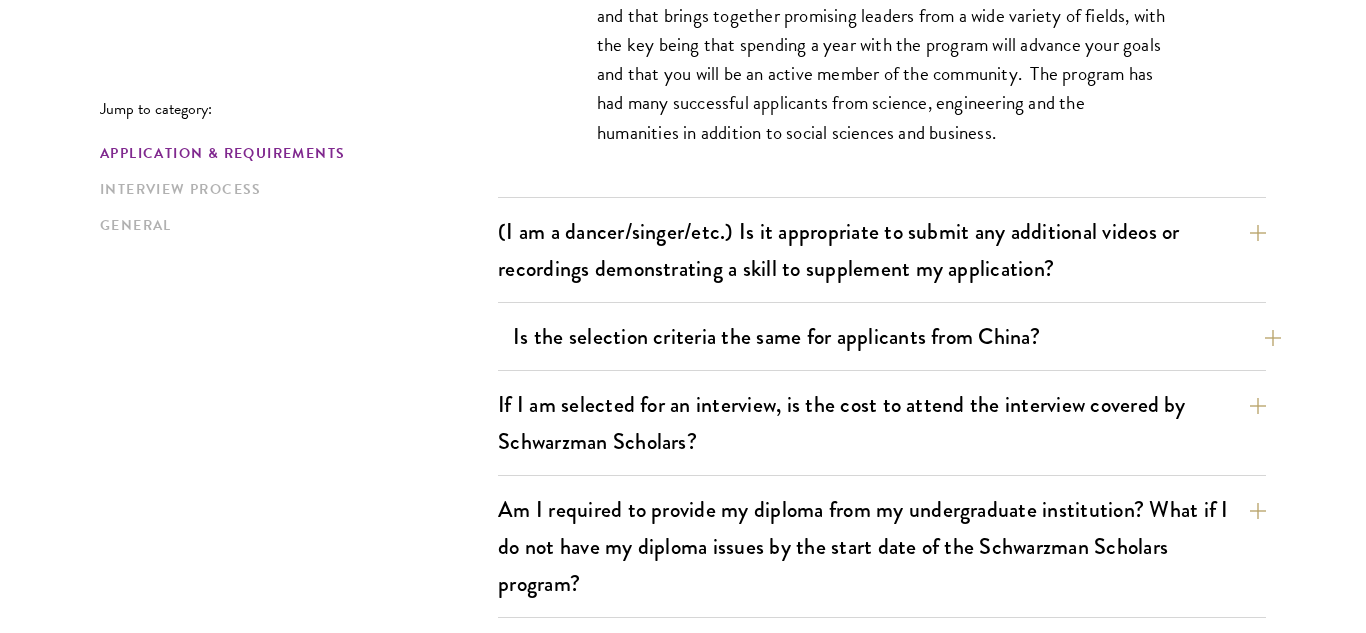 scroll, scrollTop: 2013, scrollLeft: 0, axis: vertical 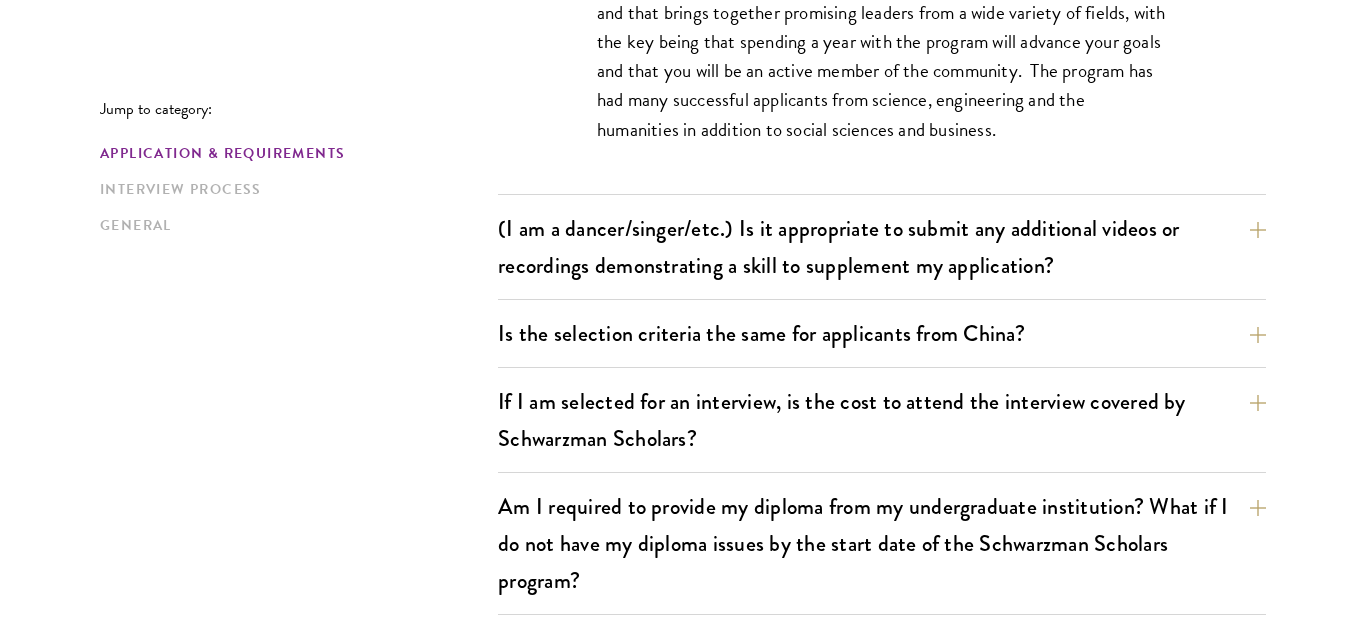 click on "Is the selection criteria the same for applicants from [COUNTRY]?
The application and selection process is jointly designed and administered by the admissions teams at [INSTITUTION] and in the [ORGANIZATION] office in [CITY]. Staff at [INSTITUTION] manage recruiting and will manage selections for greater [COUNTRY], including [REGION], [REGION], and [REGION], following the same process used for applicants from the rest of the world.
International candidates will often articulate how understanding [COUNTRY] builds on their leadership and professional interests. [COUNTRY] candidates, in contrast, often express an interest in further developing their leadership and intercultural skills in the international context of our program." at bounding box center [882, 339] 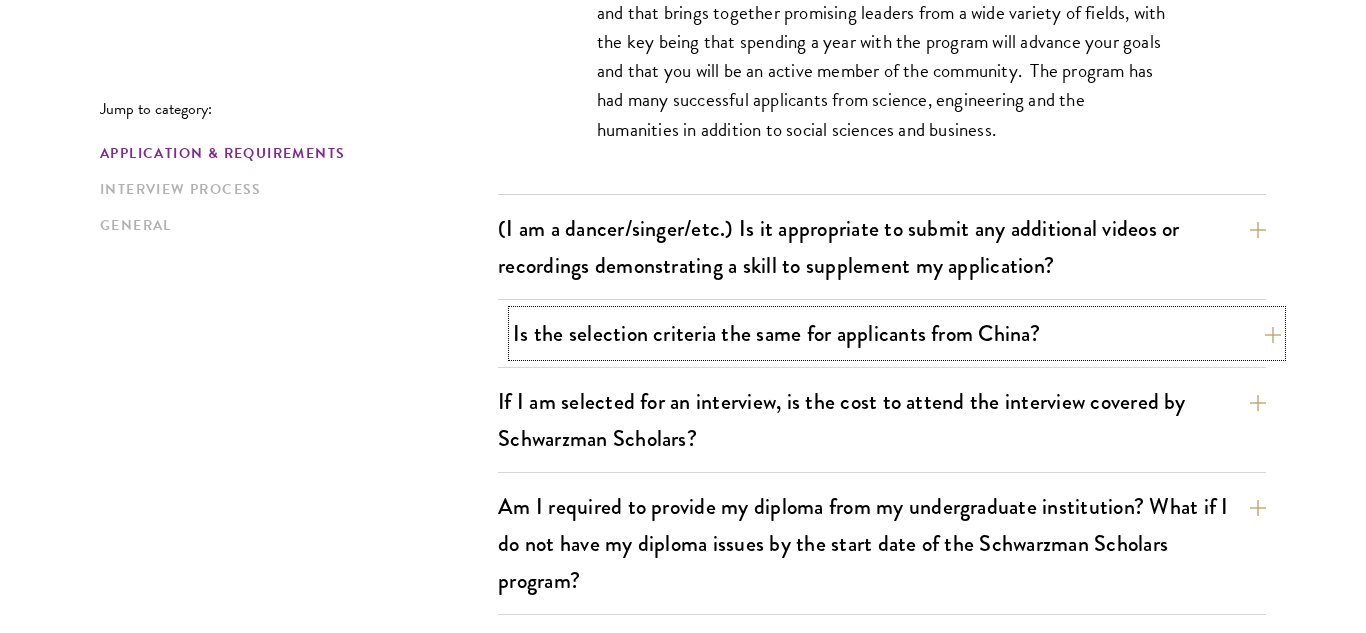 click on "Is the selection criteria the same for applicants from China?" at bounding box center (897, 333) 